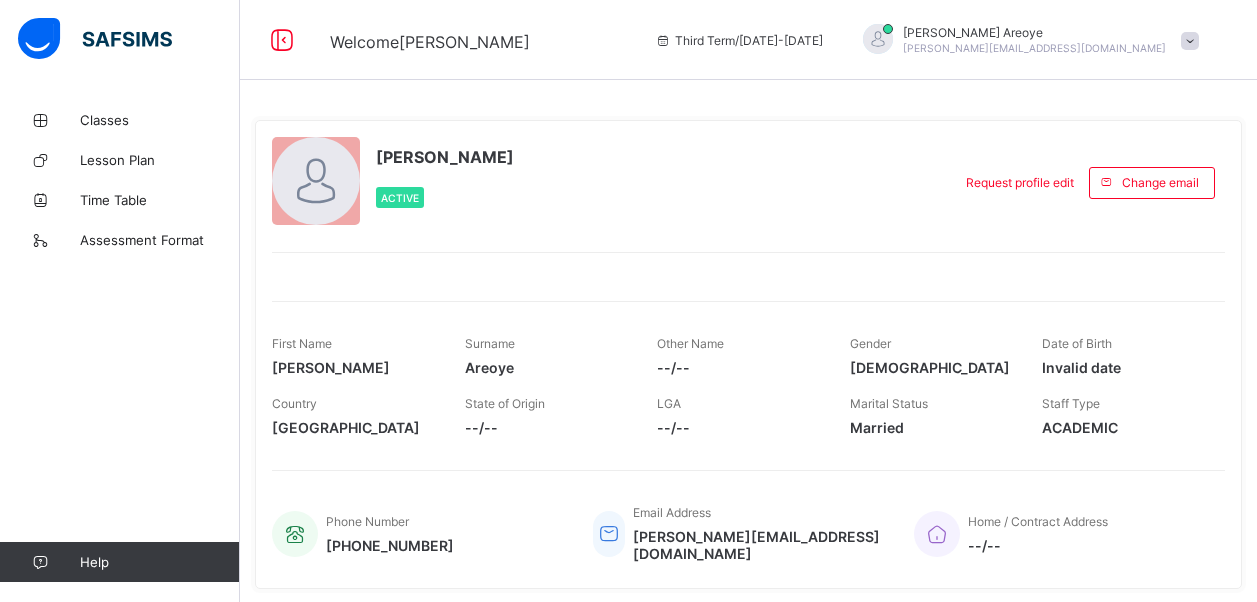 scroll, scrollTop: 0, scrollLeft: 0, axis: both 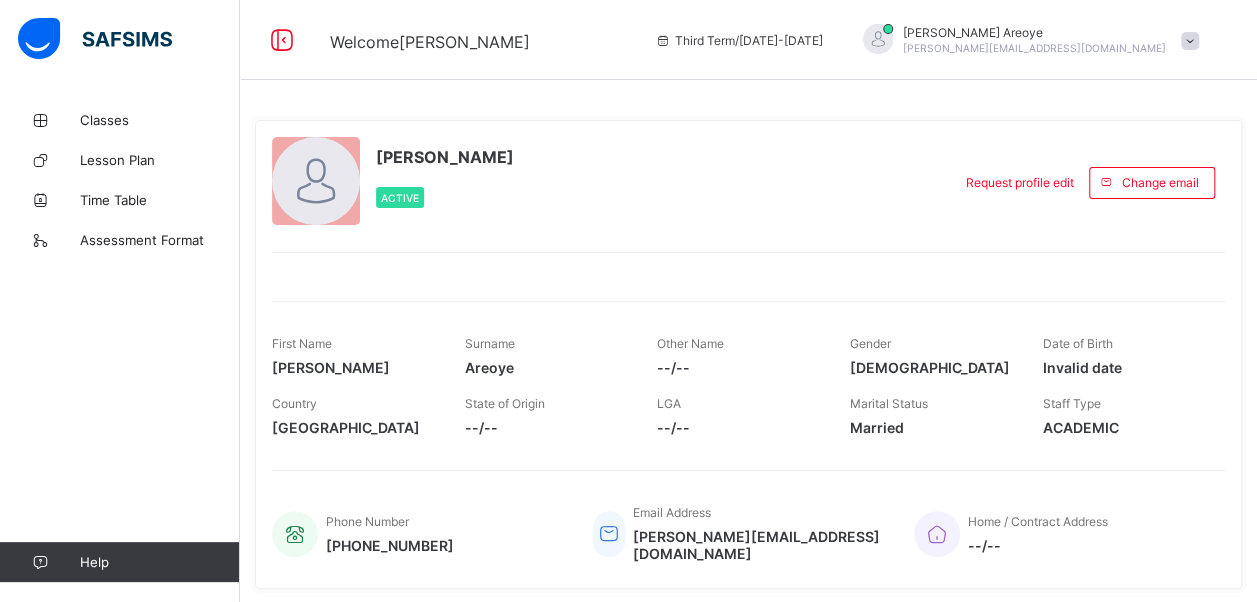 drag, startPoint x: 979, startPoint y: 1, endPoint x: 740, endPoint y: 186, distance: 302.23502 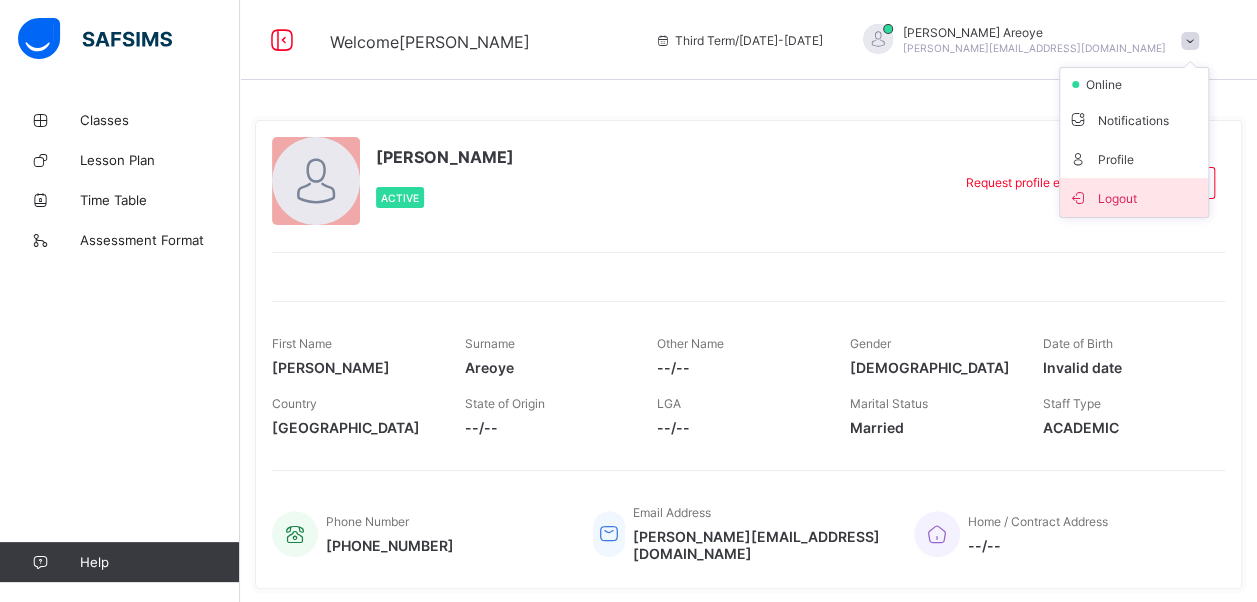 click on "Logout" at bounding box center [1134, 197] 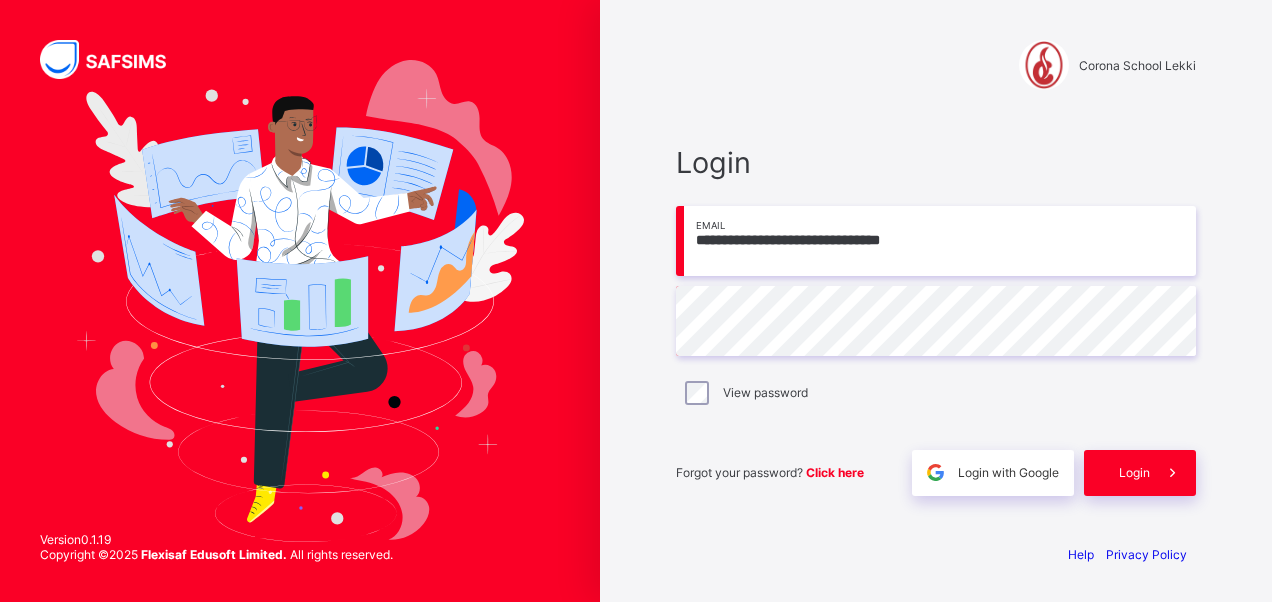 drag, startPoint x: 1144, startPoint y: 0, endPoint x: 811, endPoint y: 89, distance: 344.68826 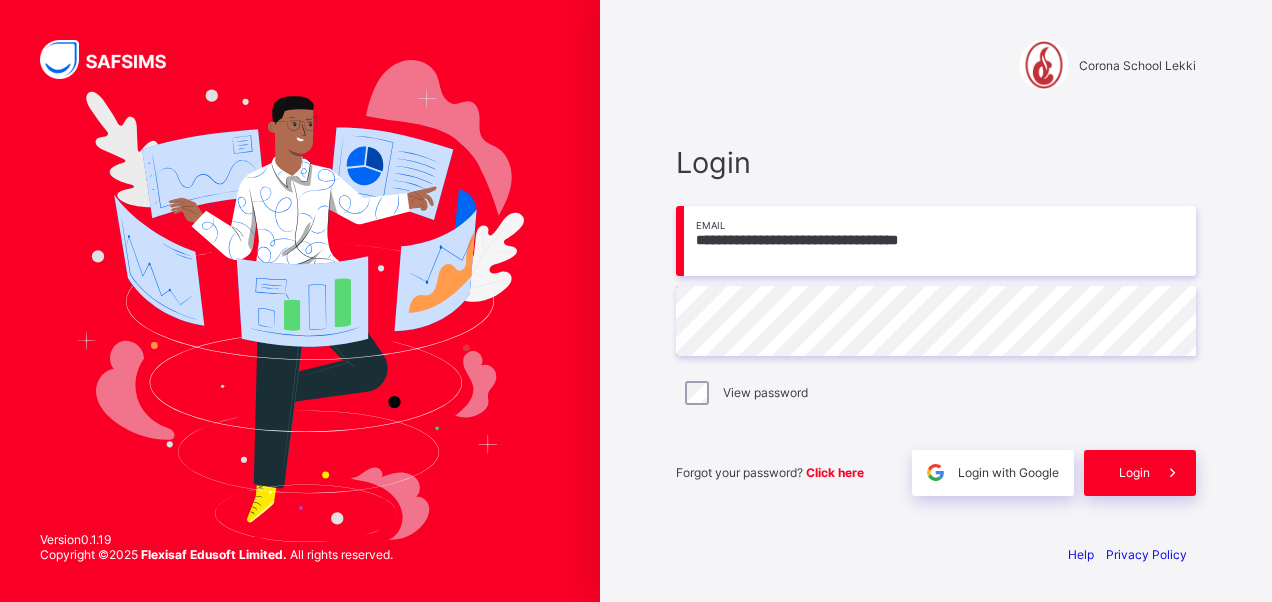 click on "**********" at bounding box center (936, 241) 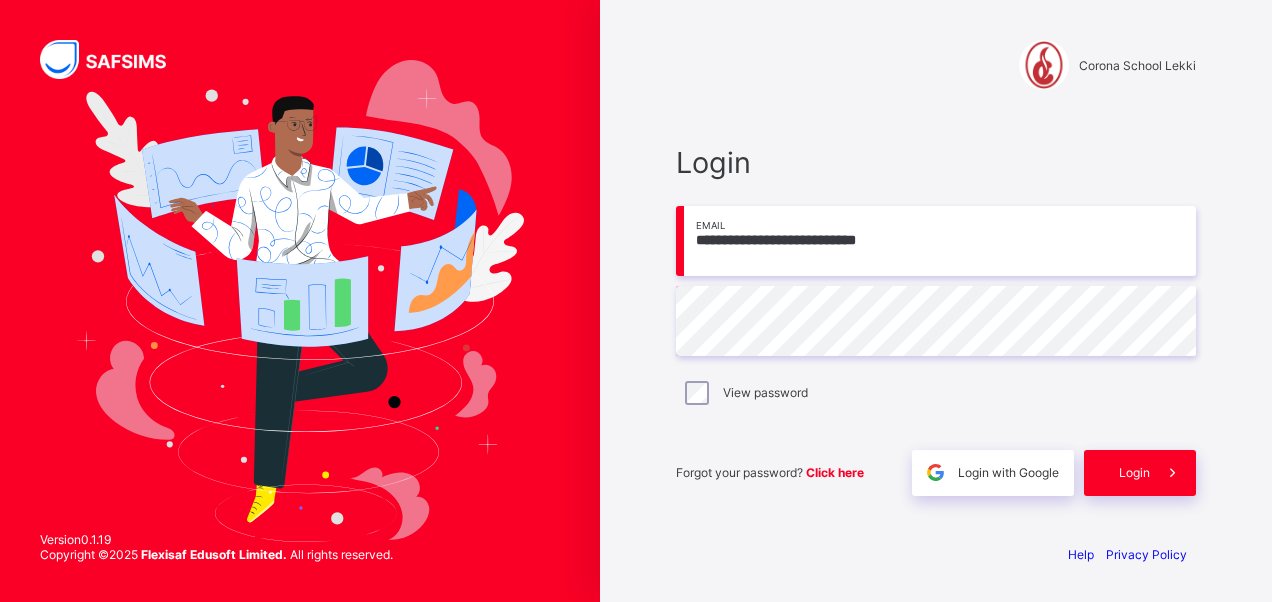 type on "**********" 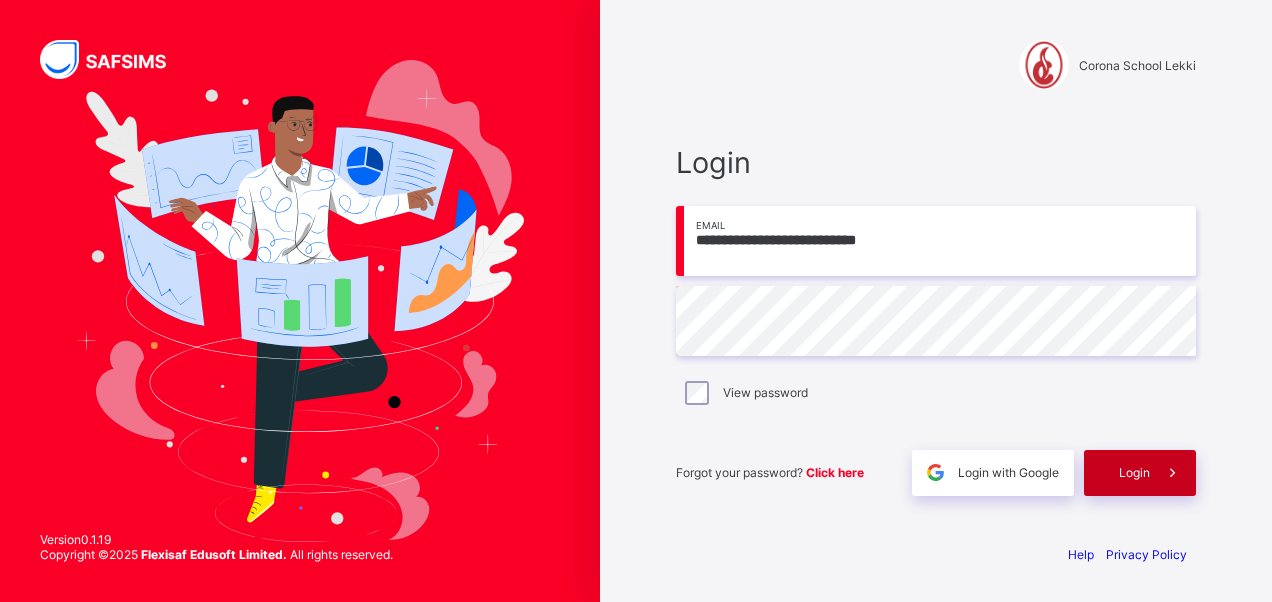 click on "Login" at bounding box center (1134, 472) 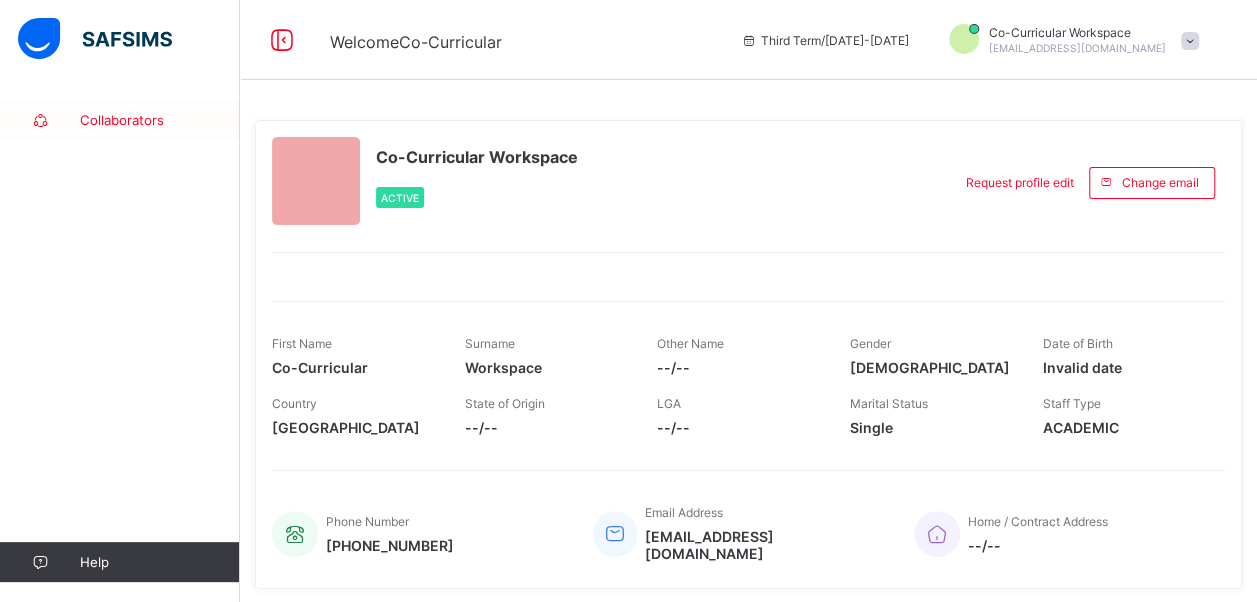 click on "Collaborators" at bounding box center [160, 120] 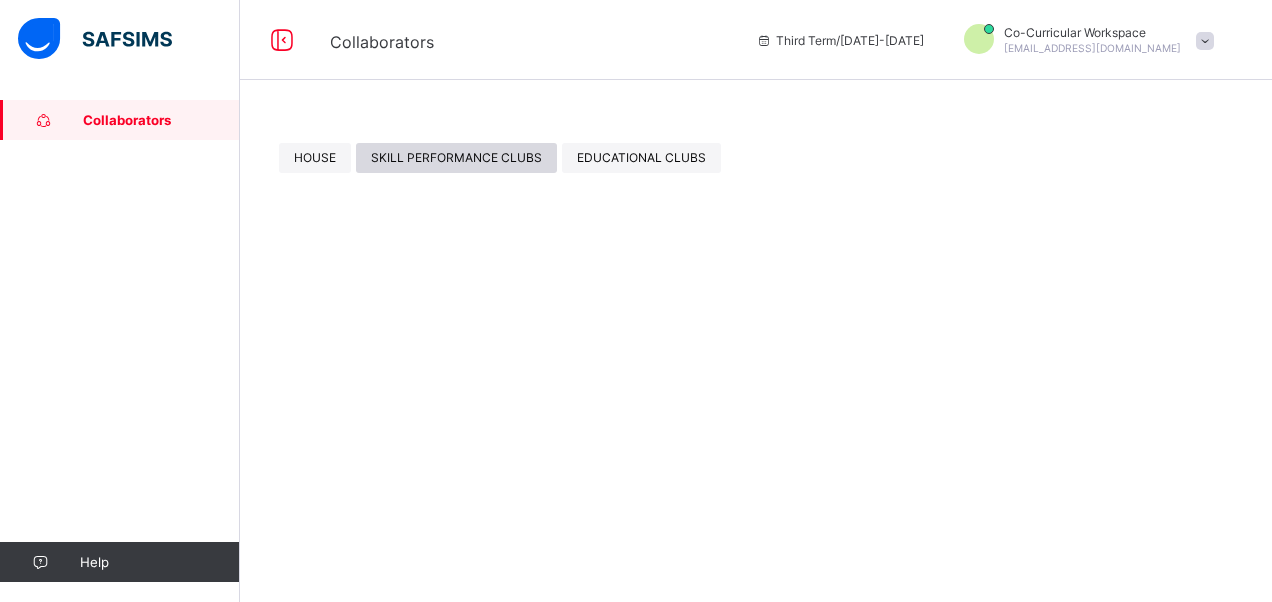click on "SKILL PERFORMANCE CLUBS" at bounding box center [456, 157] 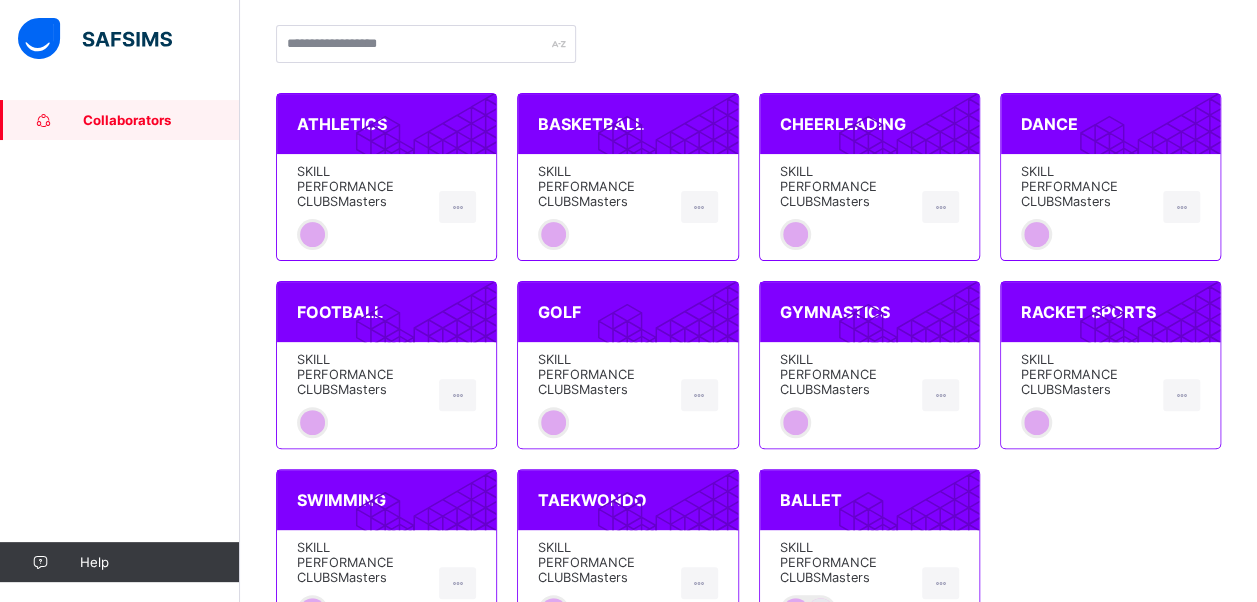 scroll, scrollTop: 200, scrollLeft: 0, axis: vertical 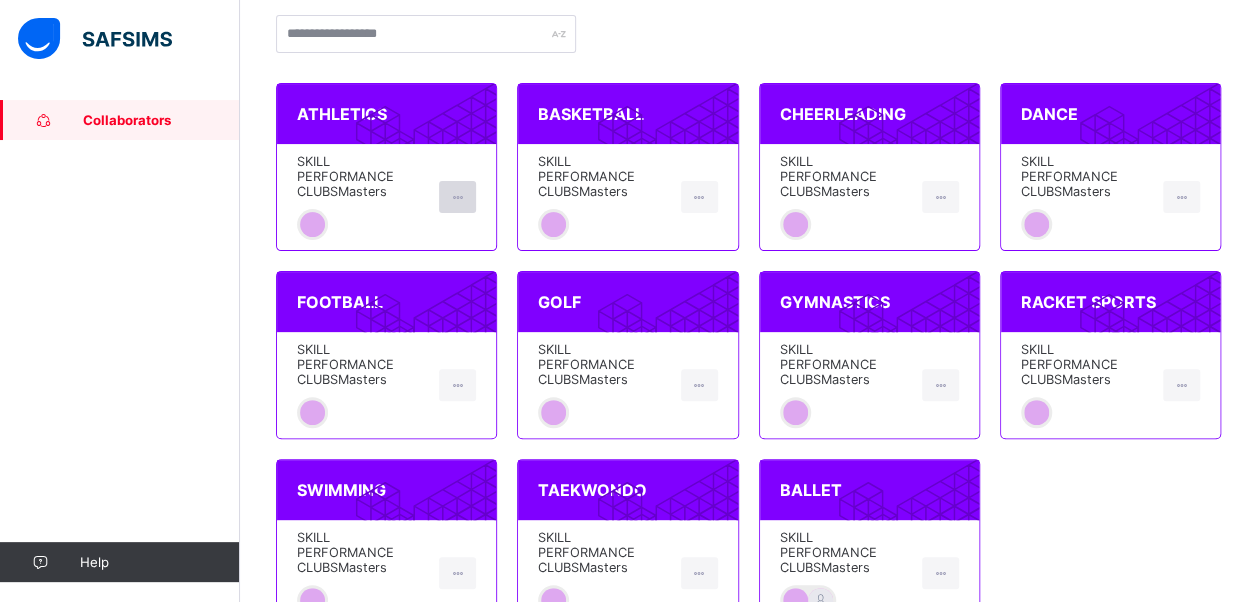 click at bounding box center [457, 197] 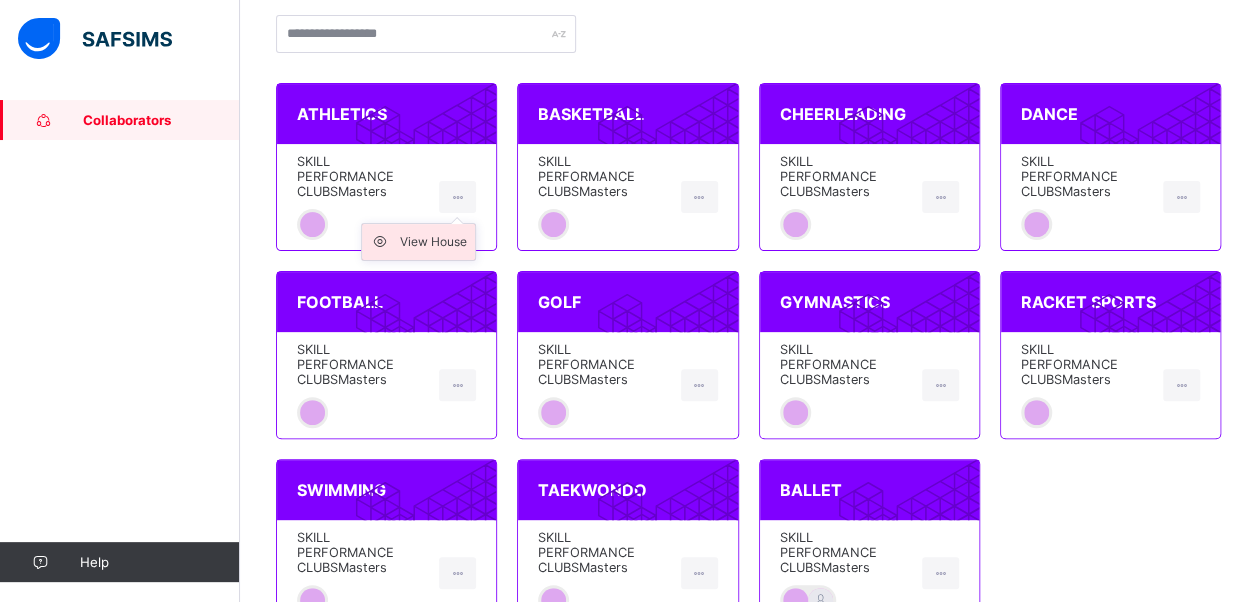 click on "View House" at bounding box center [433, 242] 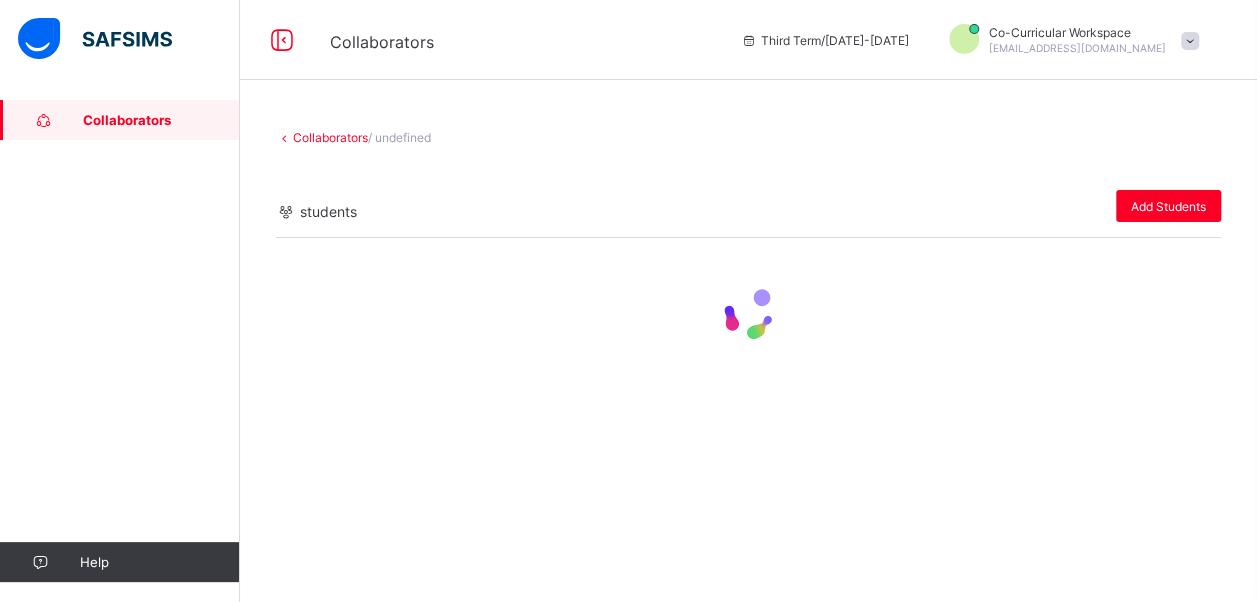 scroll, scrollTop: 0, scrollLeft: 0, axis: both 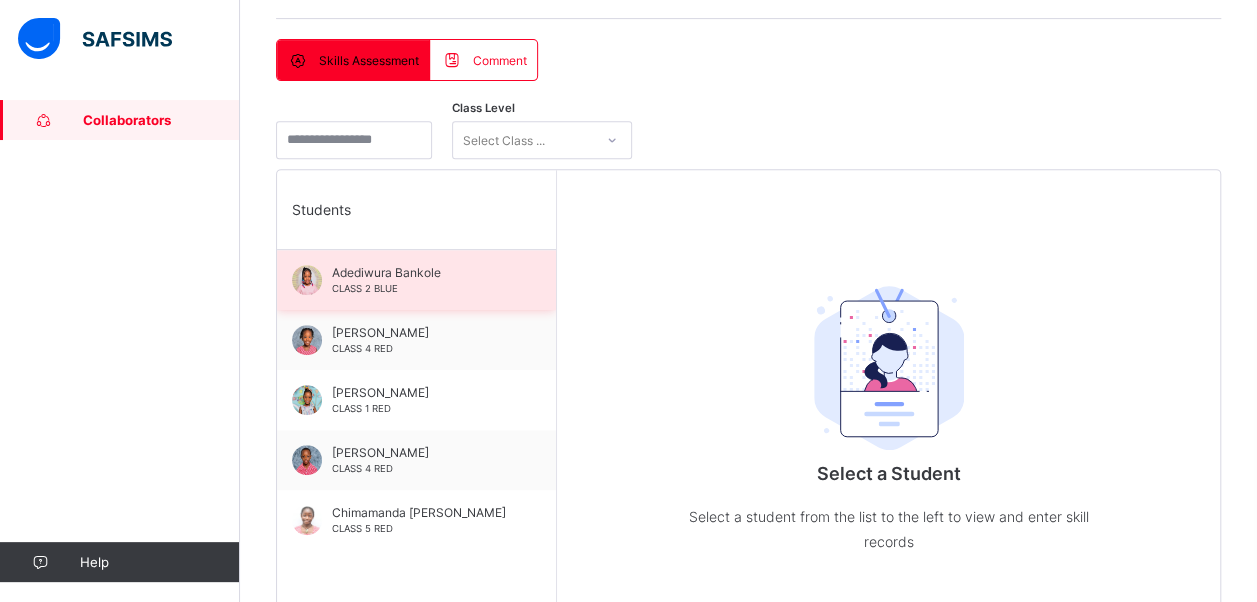 click on "Adediwura  Bankole" at bounding box center (421, 272) 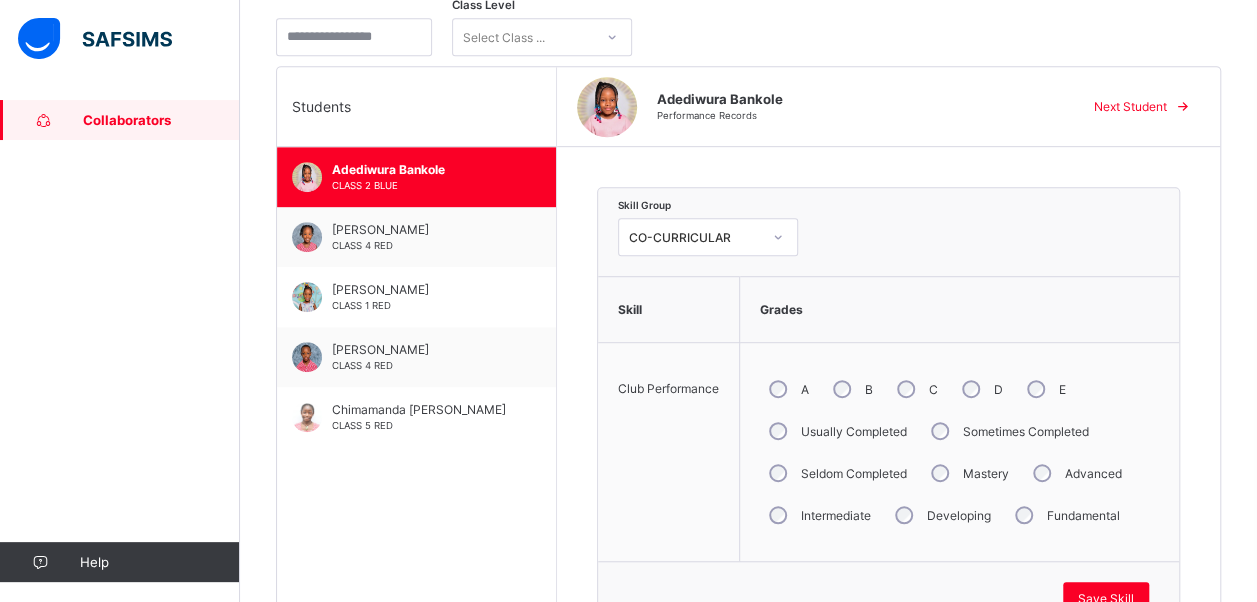 scroll, scrollTop: 486, scrollLeft: 0, axis: vertical 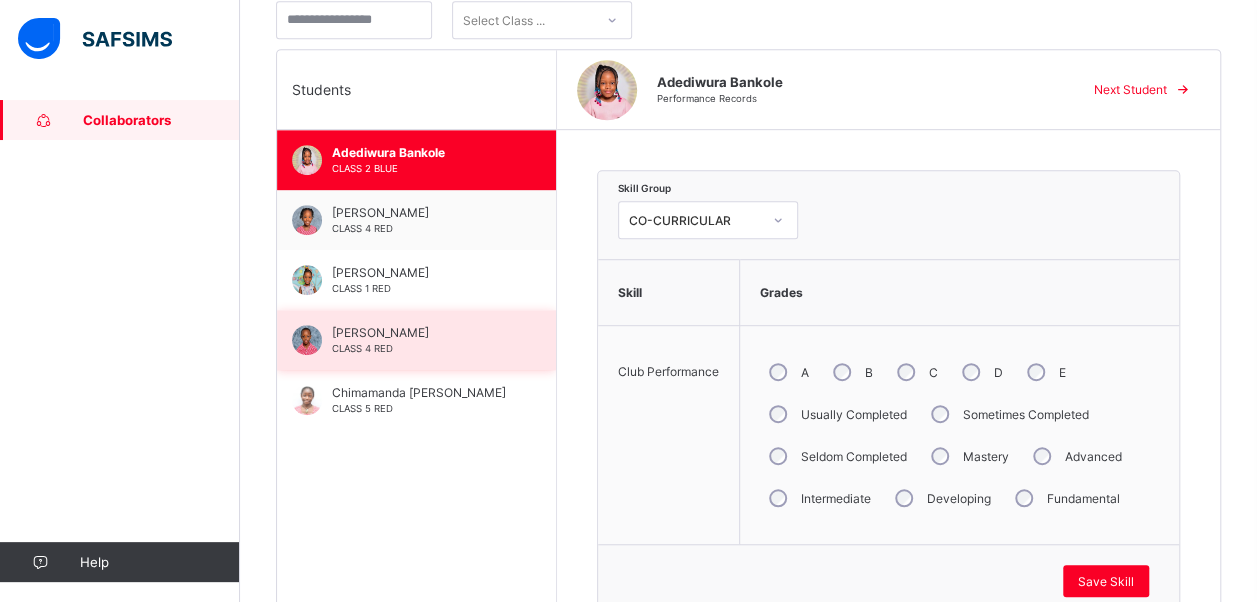 click on "[PERSON_NAME]" at bounding box center (421, 332) 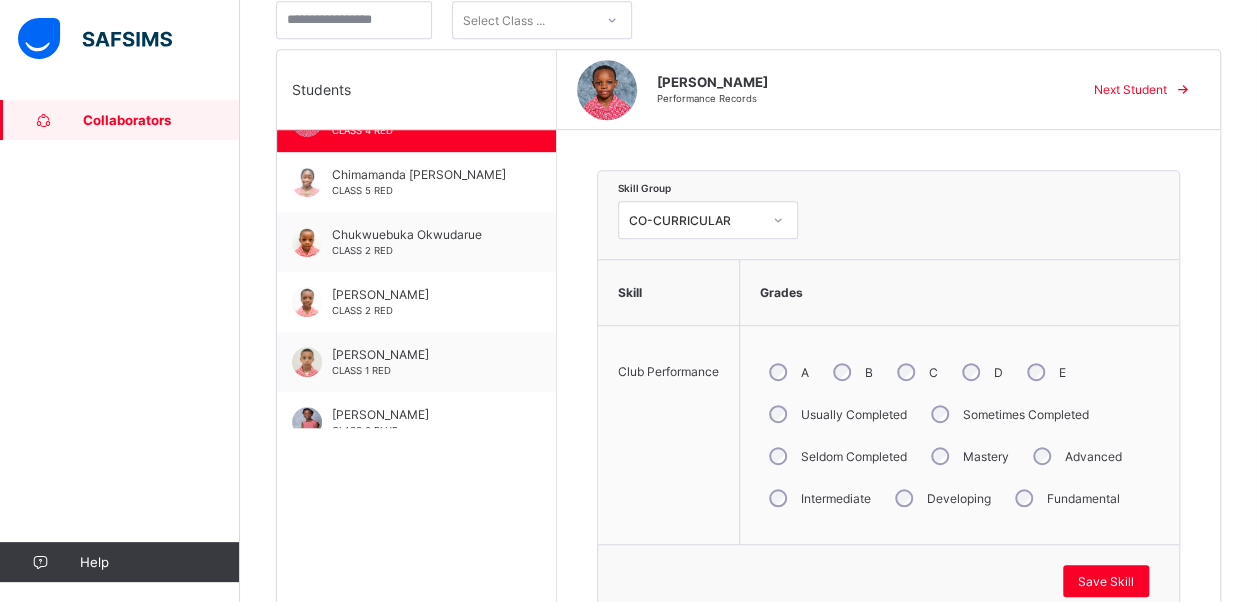 scroll, scrollTop: 240, scrollLeft: 0, axis: vertical 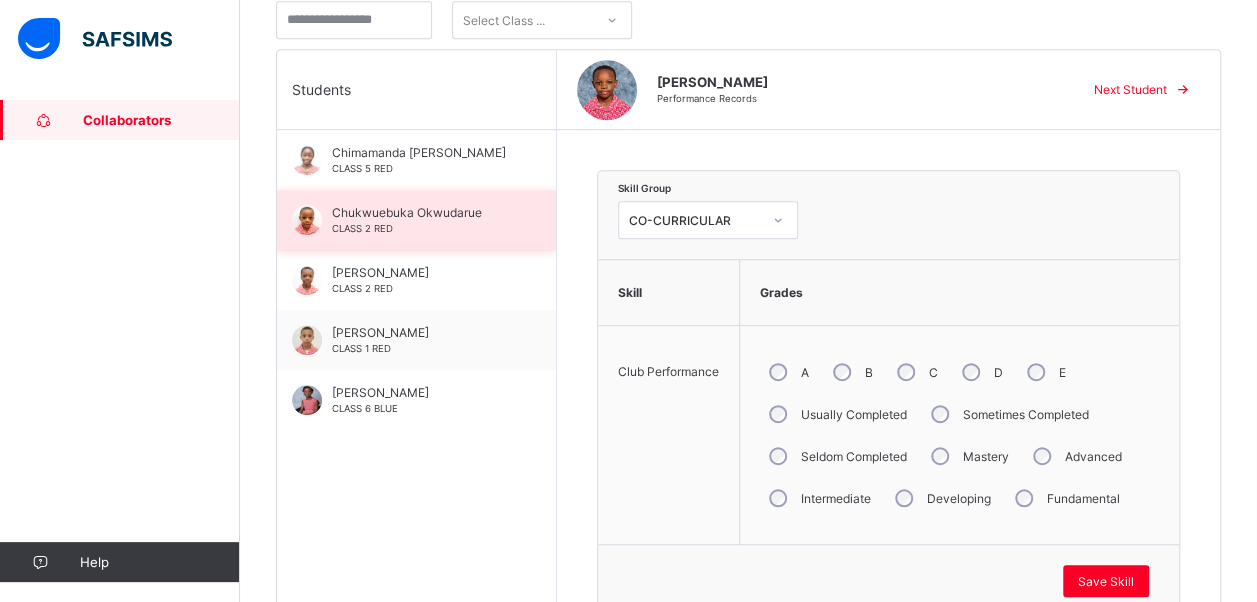 click on "Chukwuebuka  Okwudarue CLASS 2 RED" at bounding box center [416, 220] 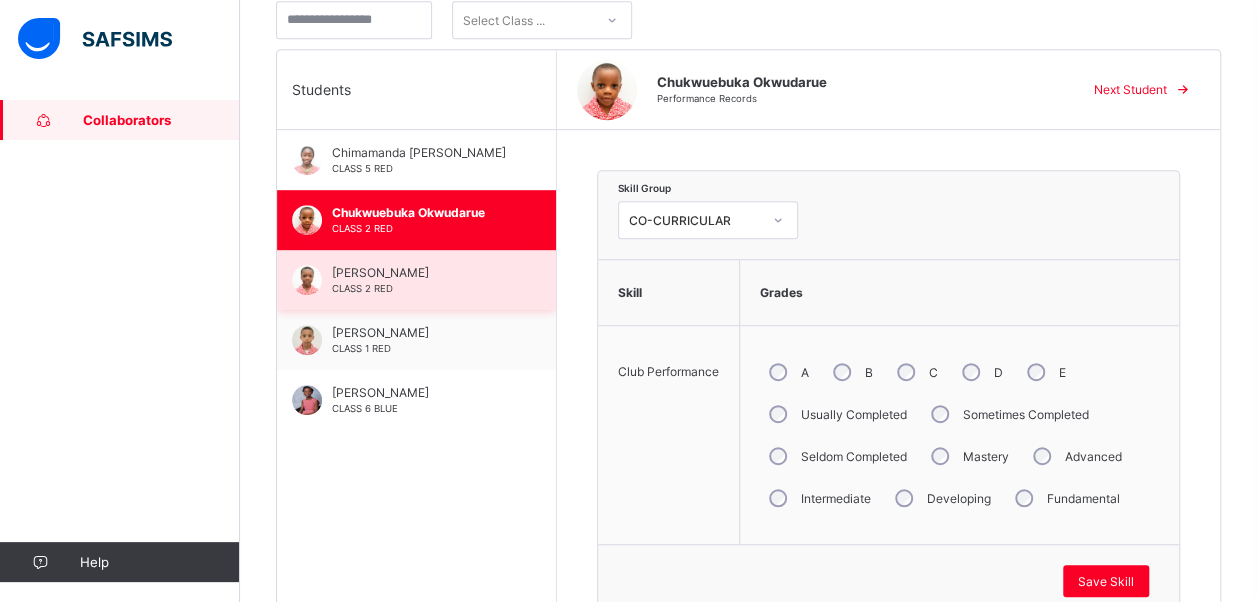 click on "[PERSON_NAME]" at bounding box center [421, 272] 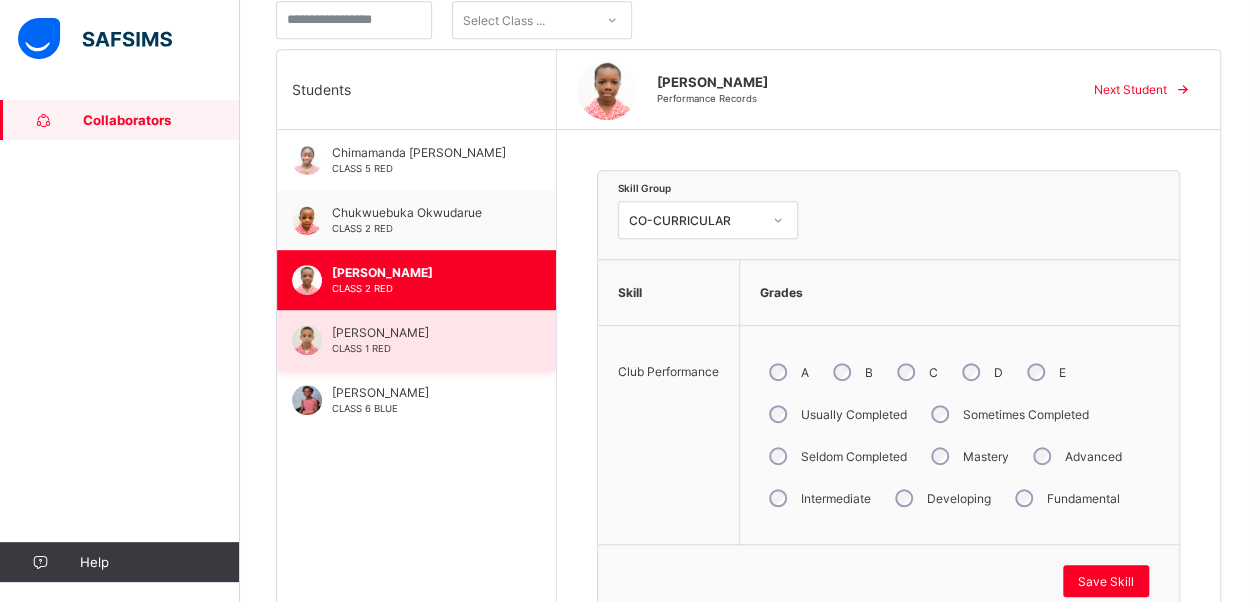 click on "[PERSON_NAME] CLASS 1 RED" at bounding box center (421, 340) 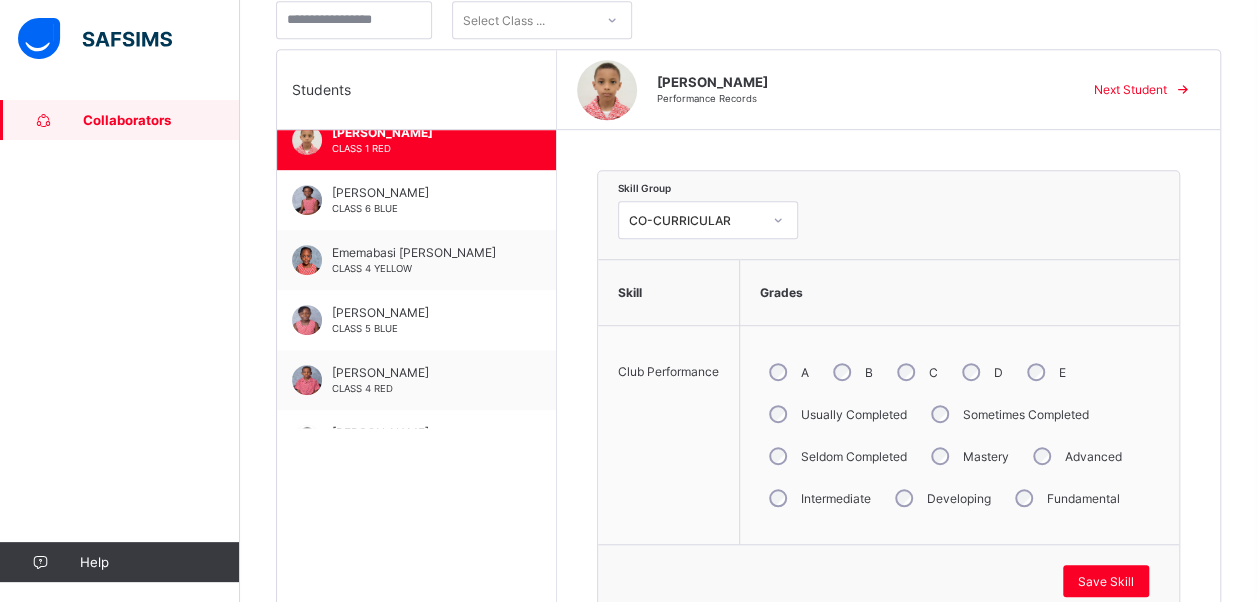 scroll, scrollTop: 480, scrollLeft: 0, axis: vertical 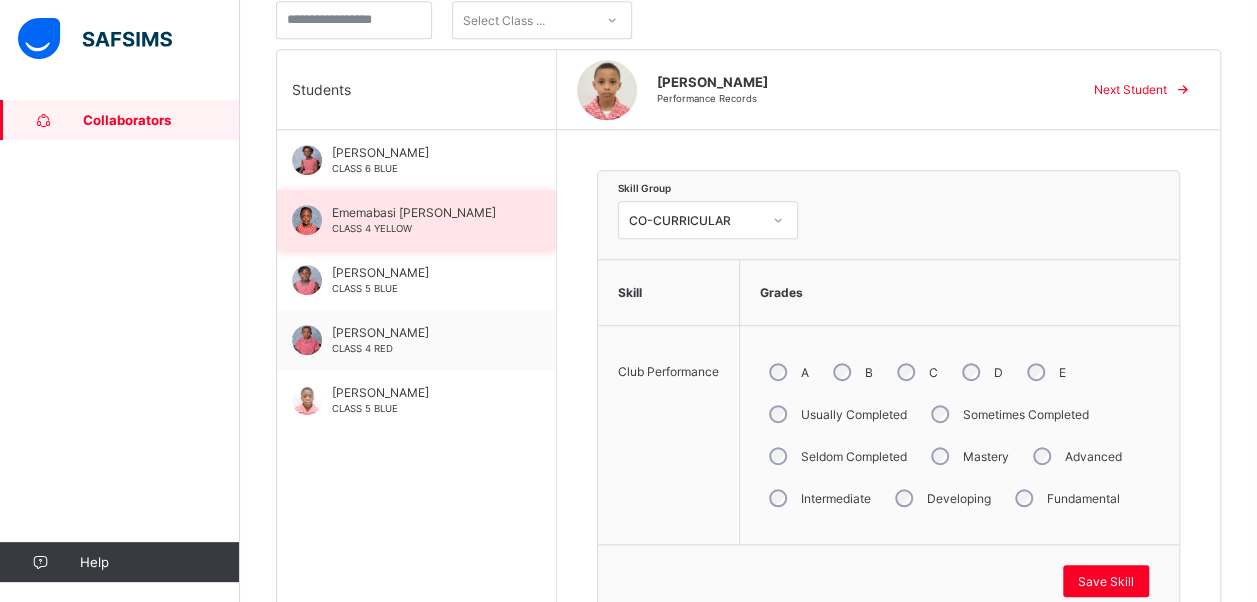 click on "CLASS 4 YELLOW" at bounding box center (372, 228) 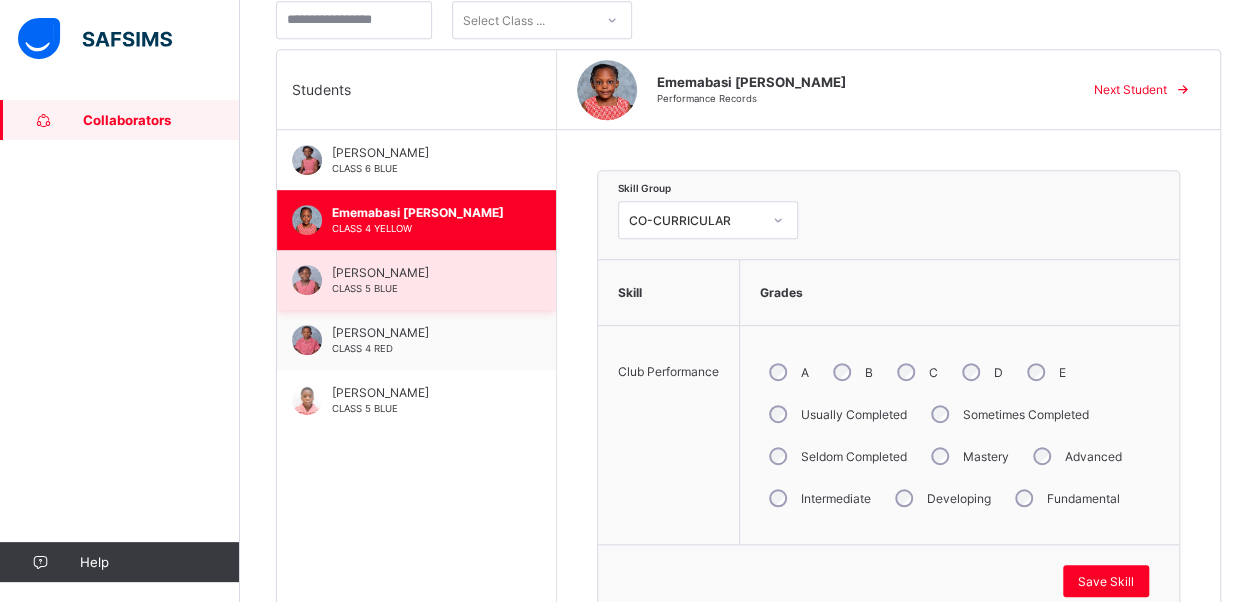 click on "[PERSON_NAME]" at bounding box center (421, 272) 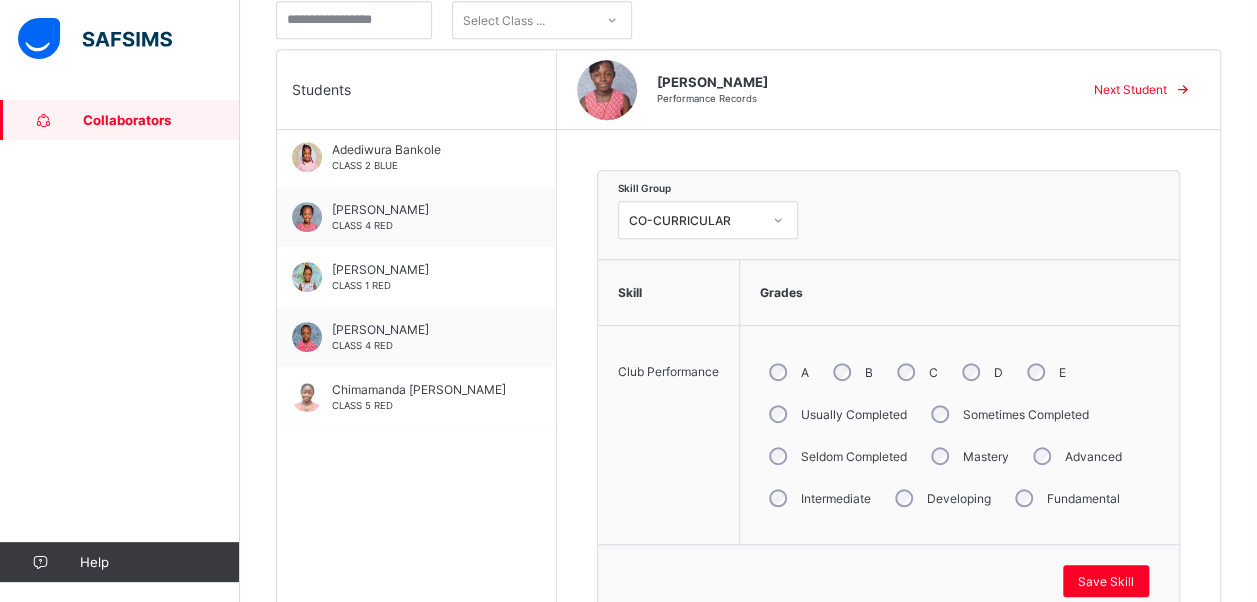 scroll, scrollTop: 0, scrollLeft: 0, axis: both 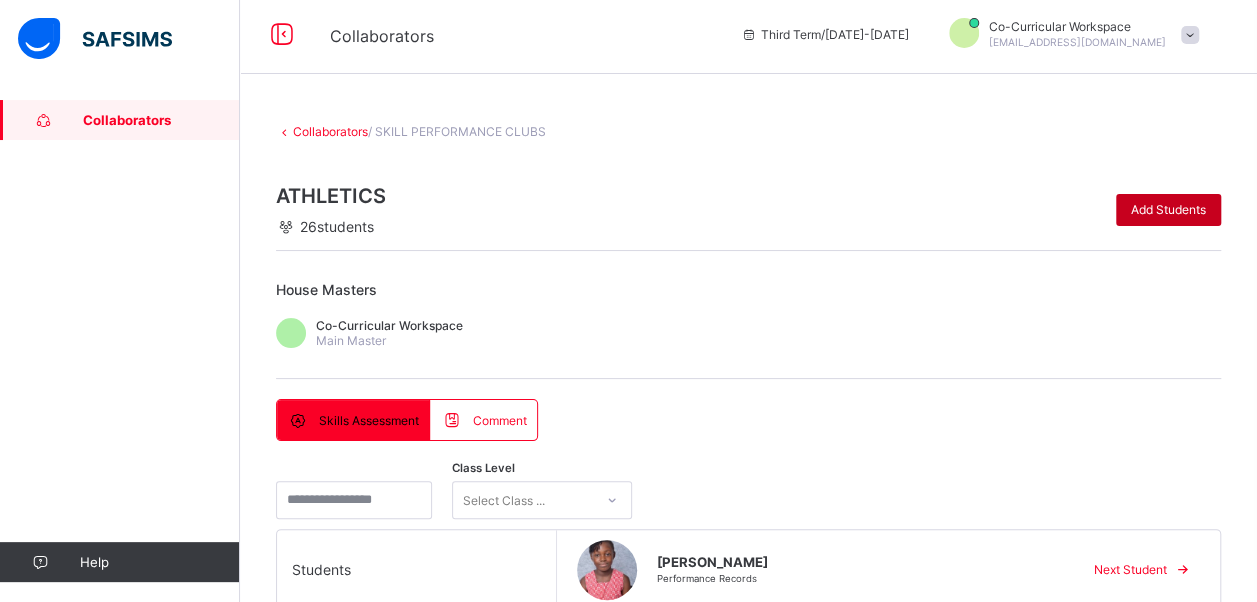 click on "Add Students" at bounding box center [1168, 209] 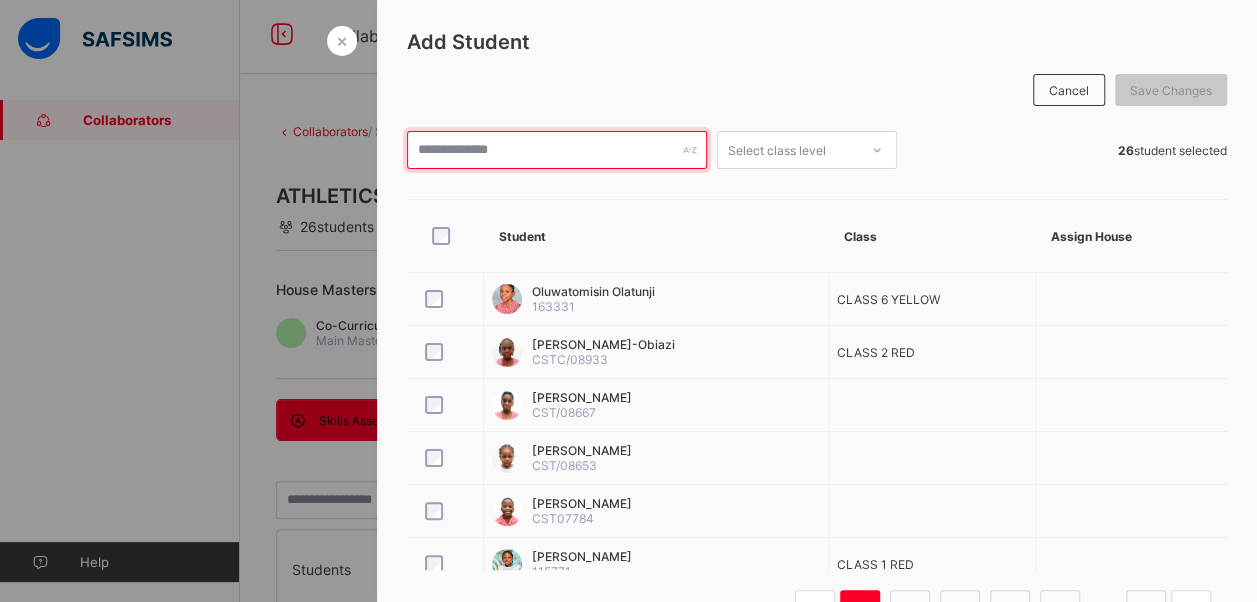 click at bounding box center [557, 150] 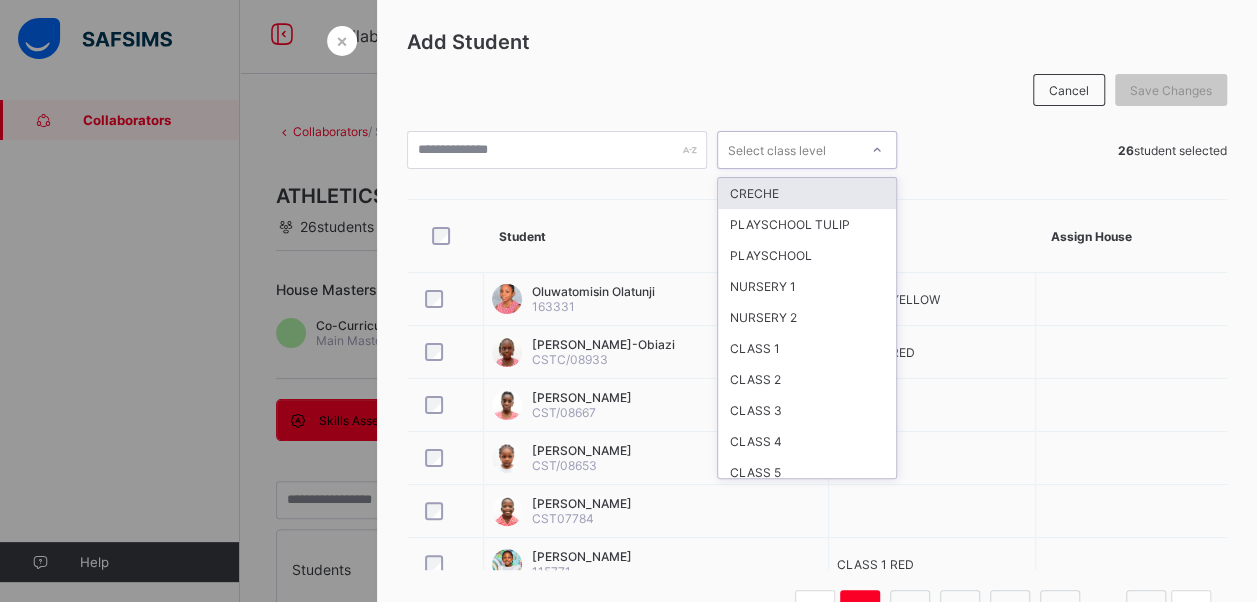 click on "Select class level" at bounding box center [777, 150] 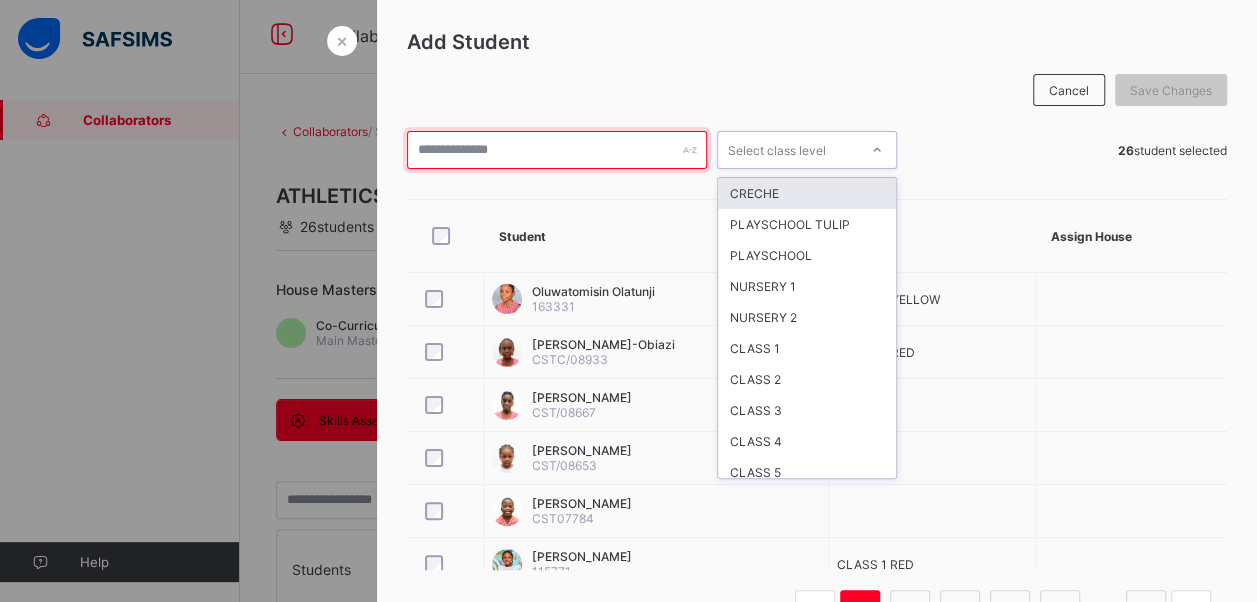 click at bounding box center [557, 150] 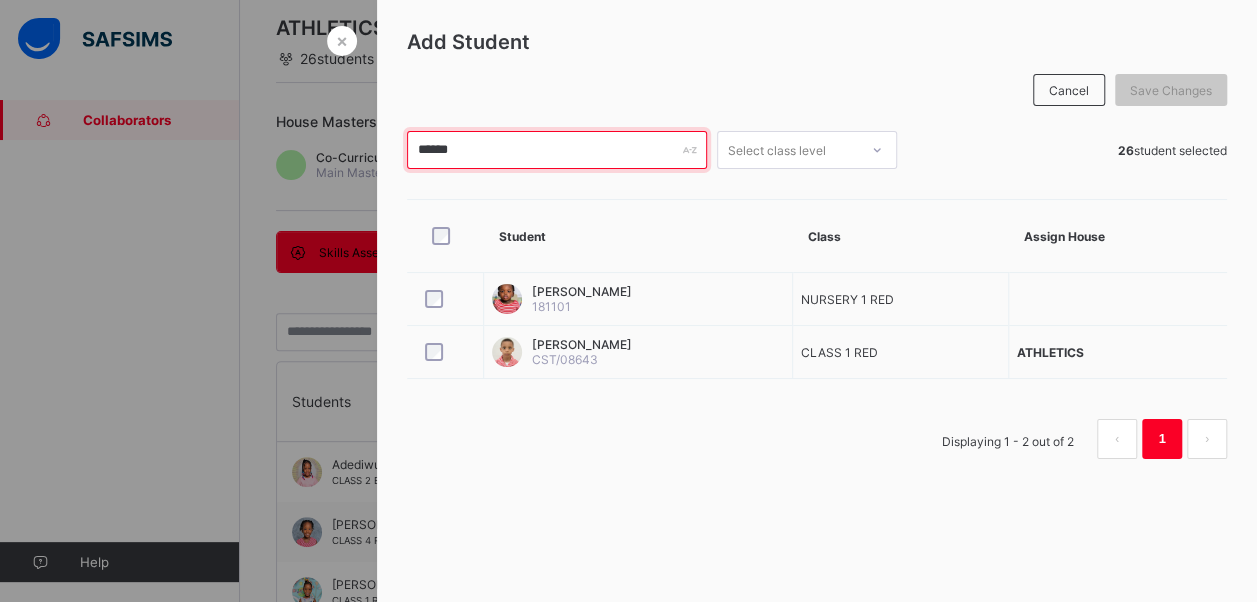 scroll, scrollTop: 230, scrollLeft: 0, axis: vertical 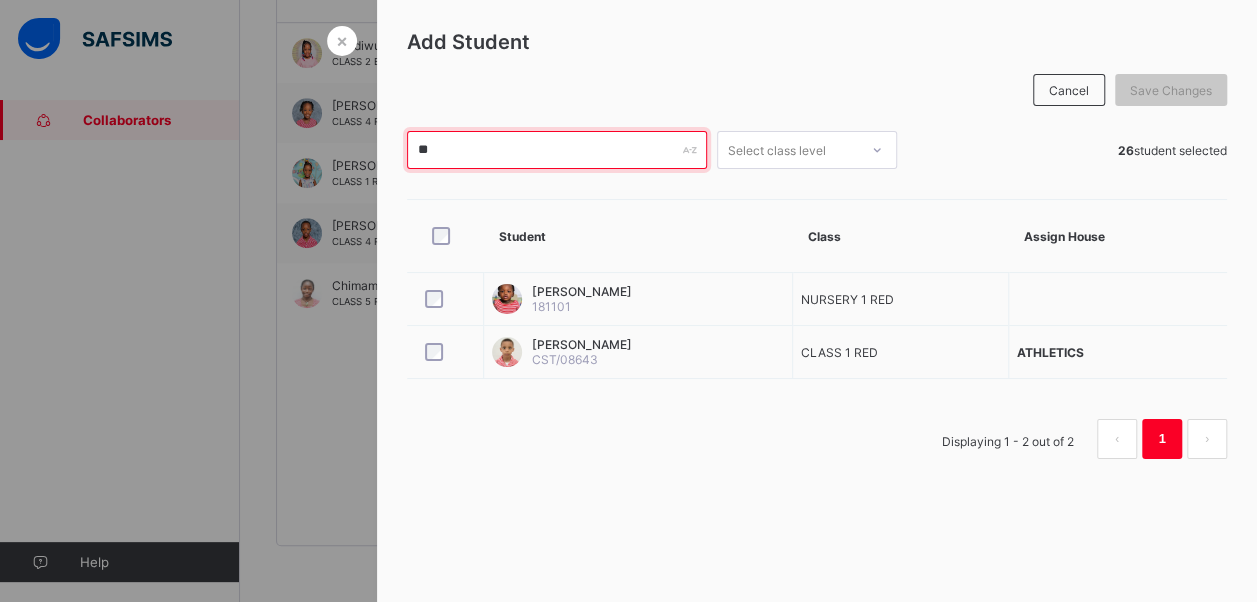 type on "*" 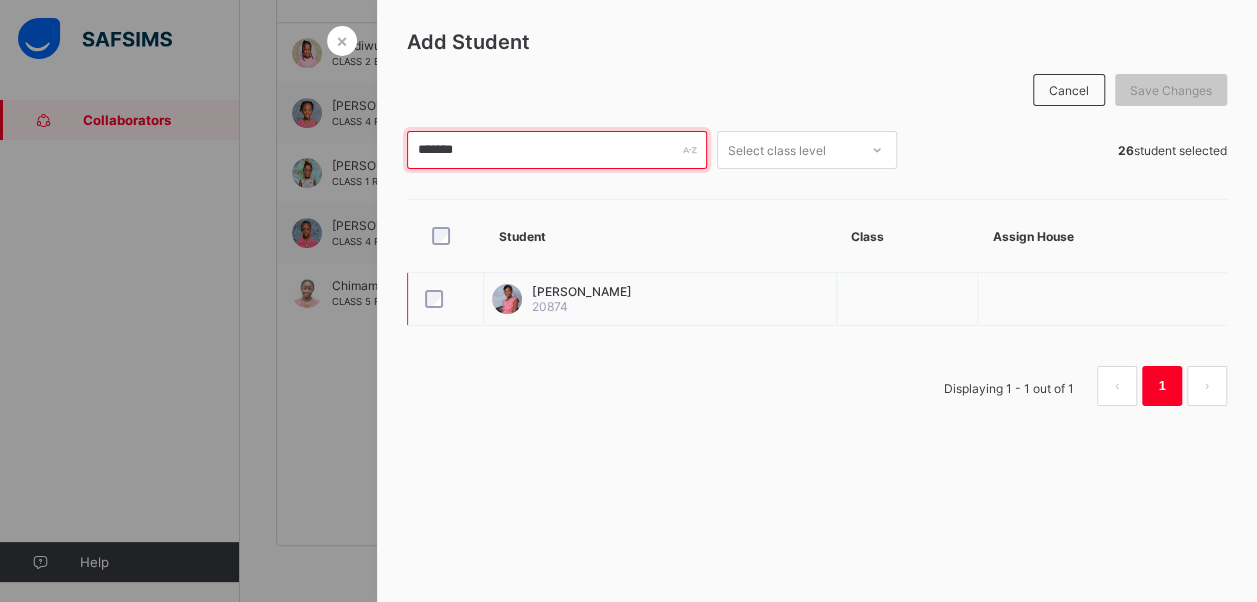 type on "*******" 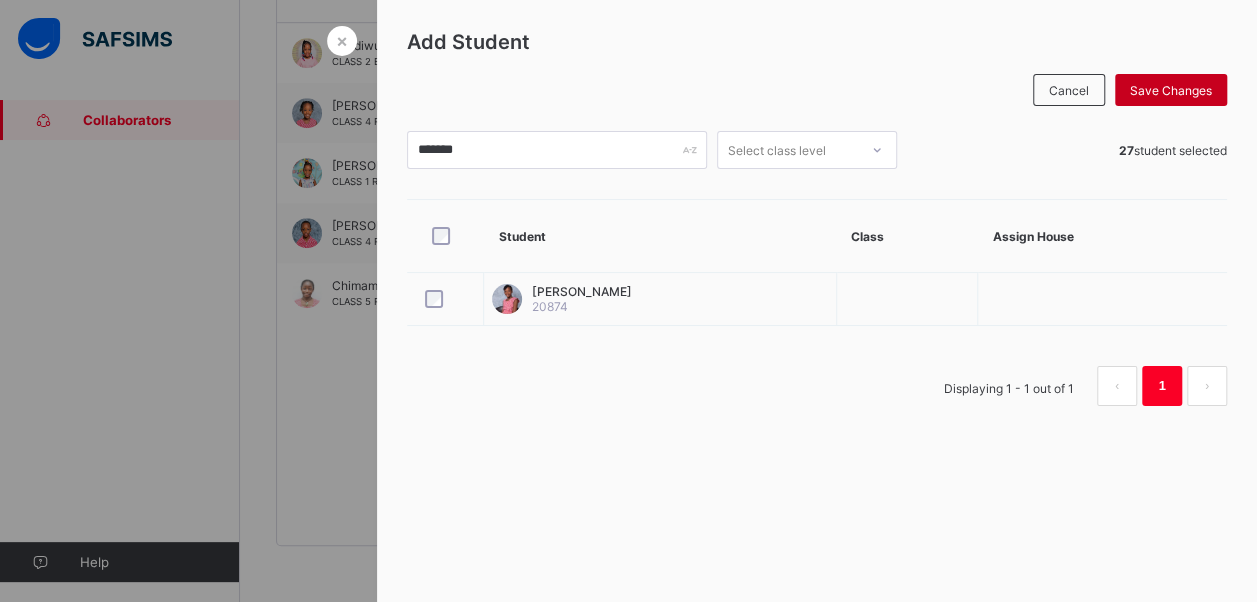 click on "Save Changes" at bounding box center (1171, 90) 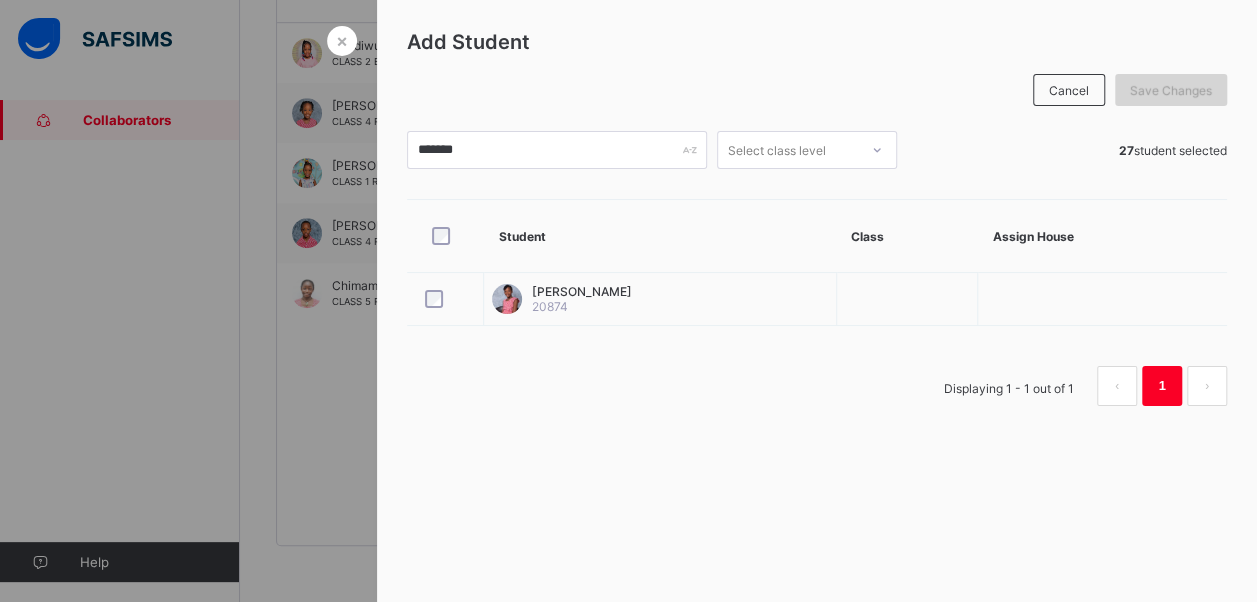 scroll, scrollTop: 0, scrollLeft: 0, axis: both 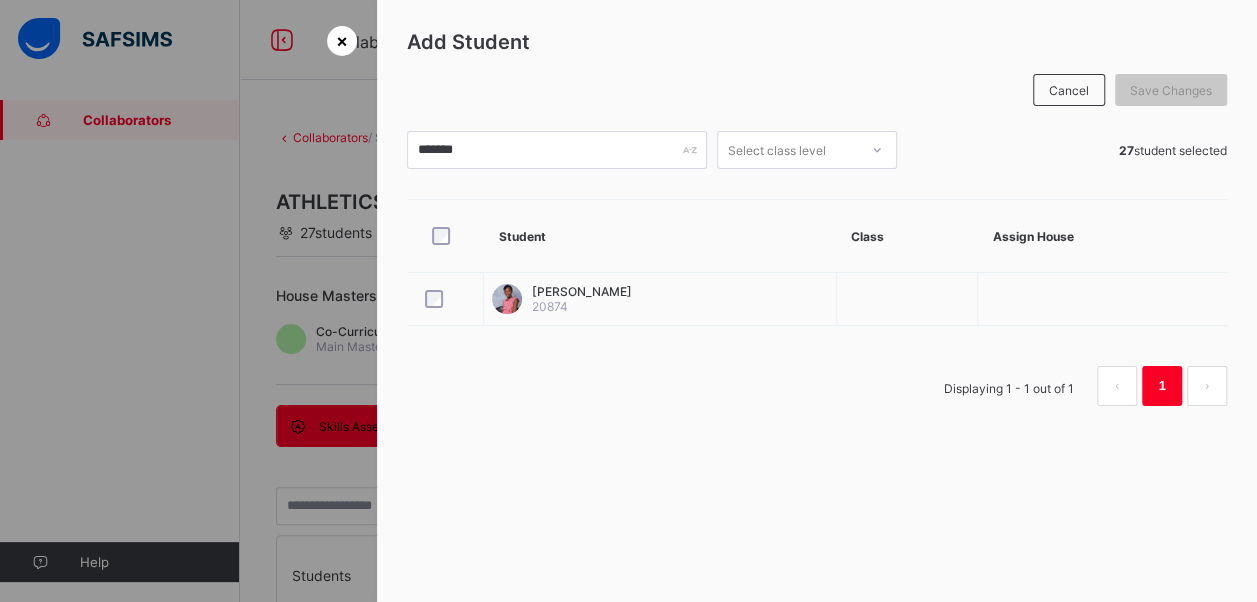 click on "×" at bounding box center [342, 40] 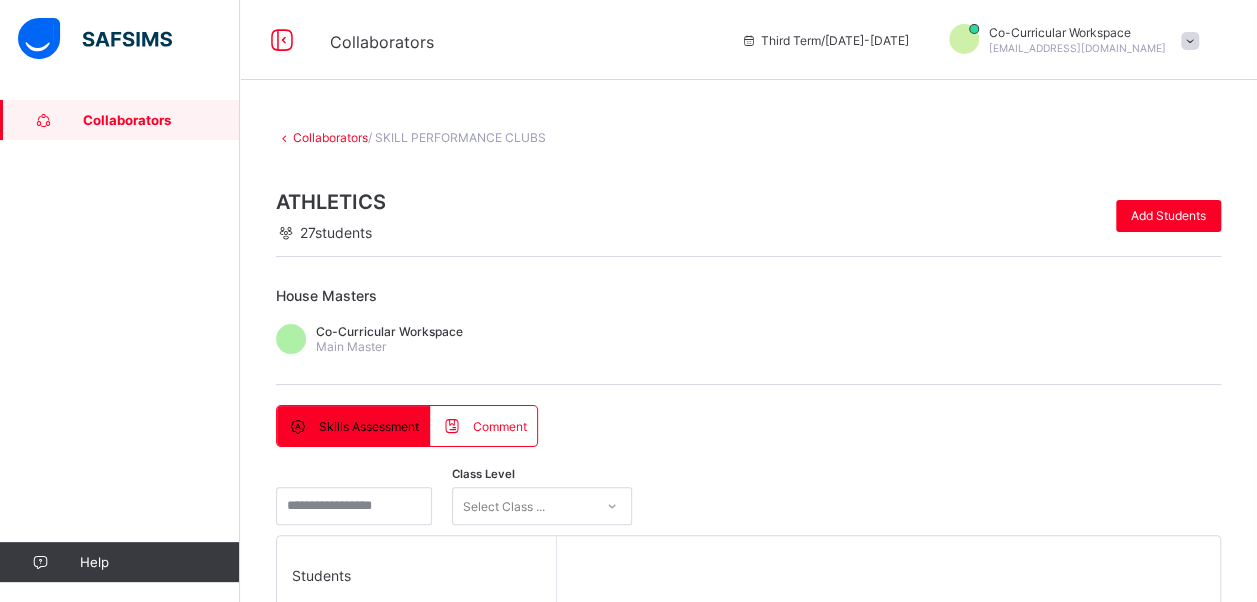 scroll, scrollTop: 526, scrollLeft: 0, axis: vertical 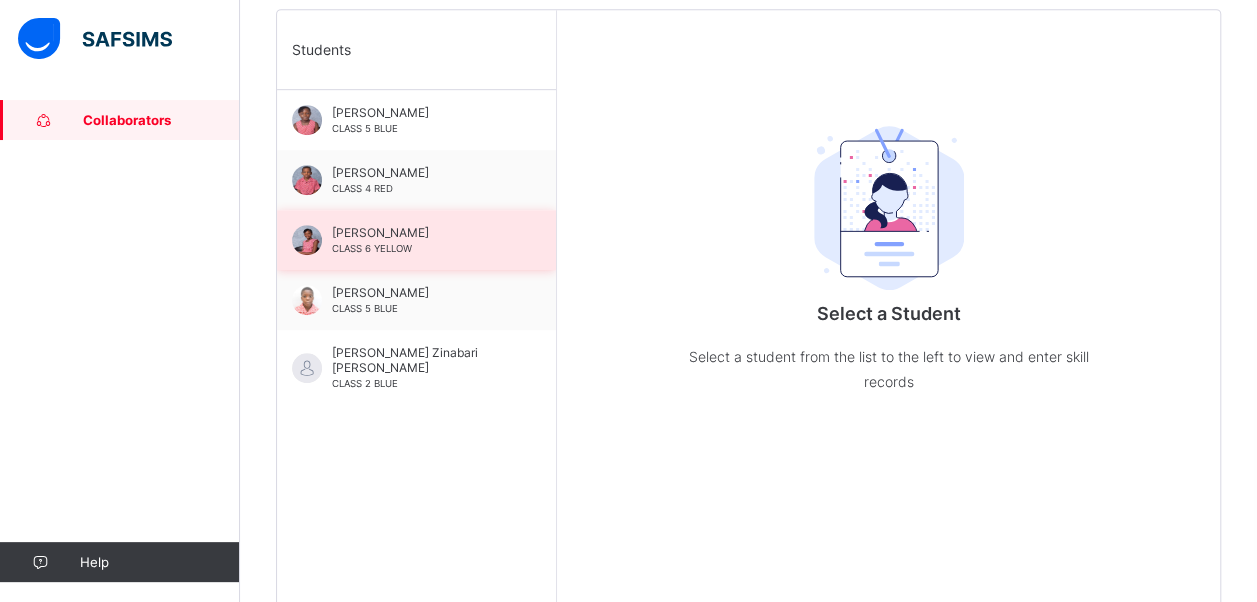 click on "CLASS 6 YELLOW" at bounding box center [372, 248] 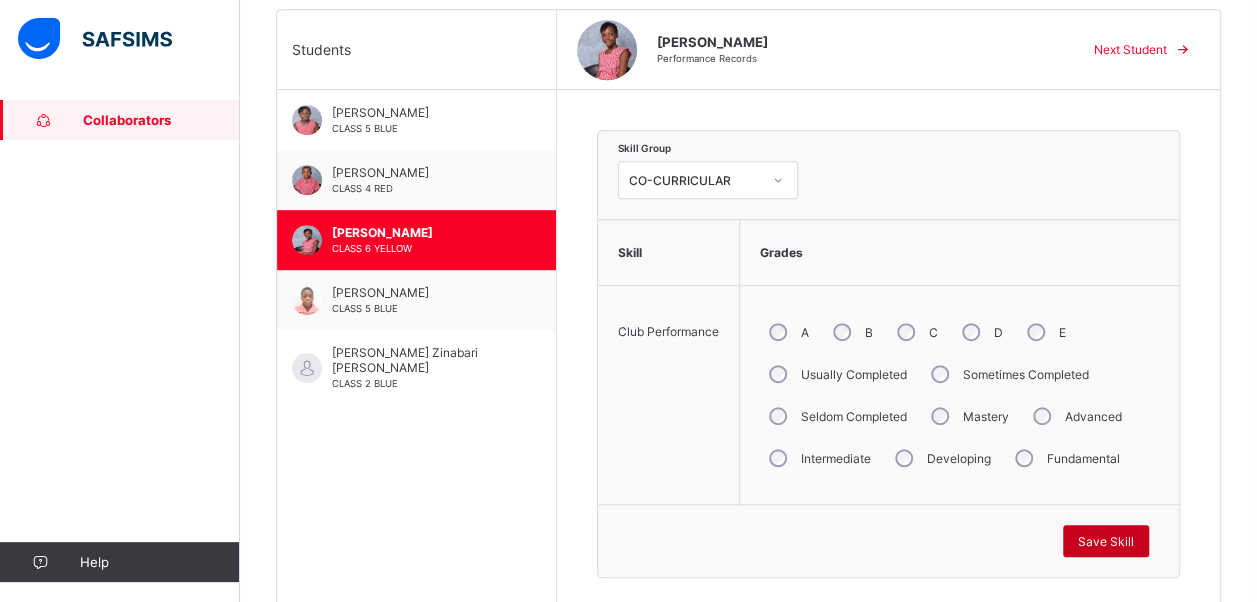click on "Save Skill" at bounding box center (1106, 541) 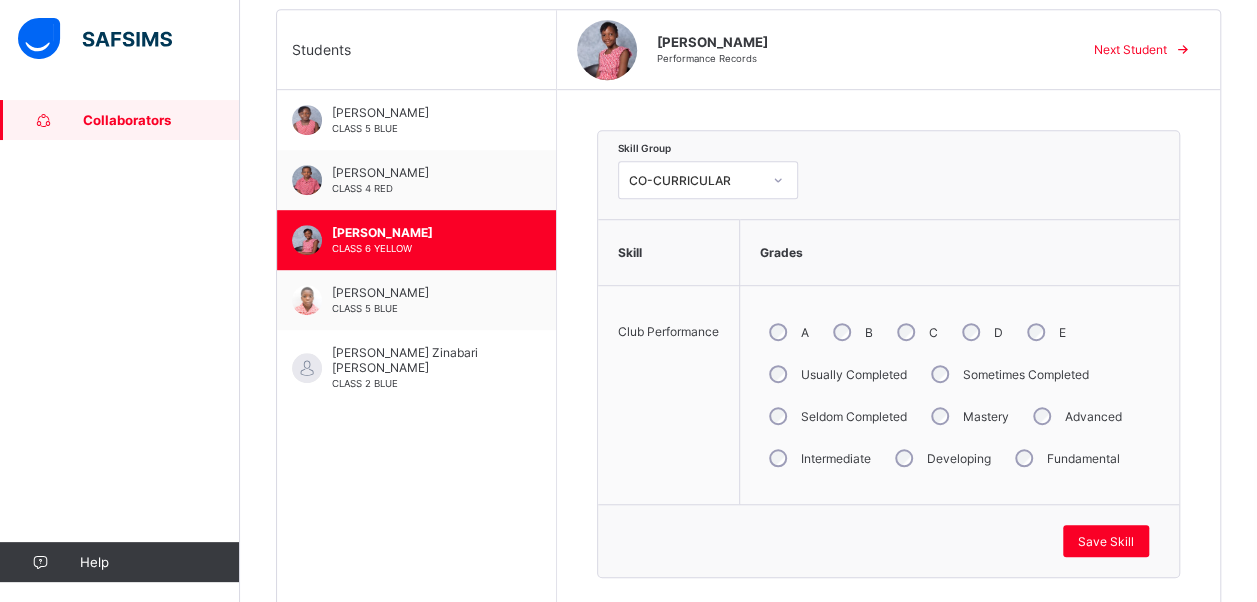drag, startPoint x: 1207, startPoint y: 0, endPoint x: 841, endPoint y: 187, distance: 411.00485 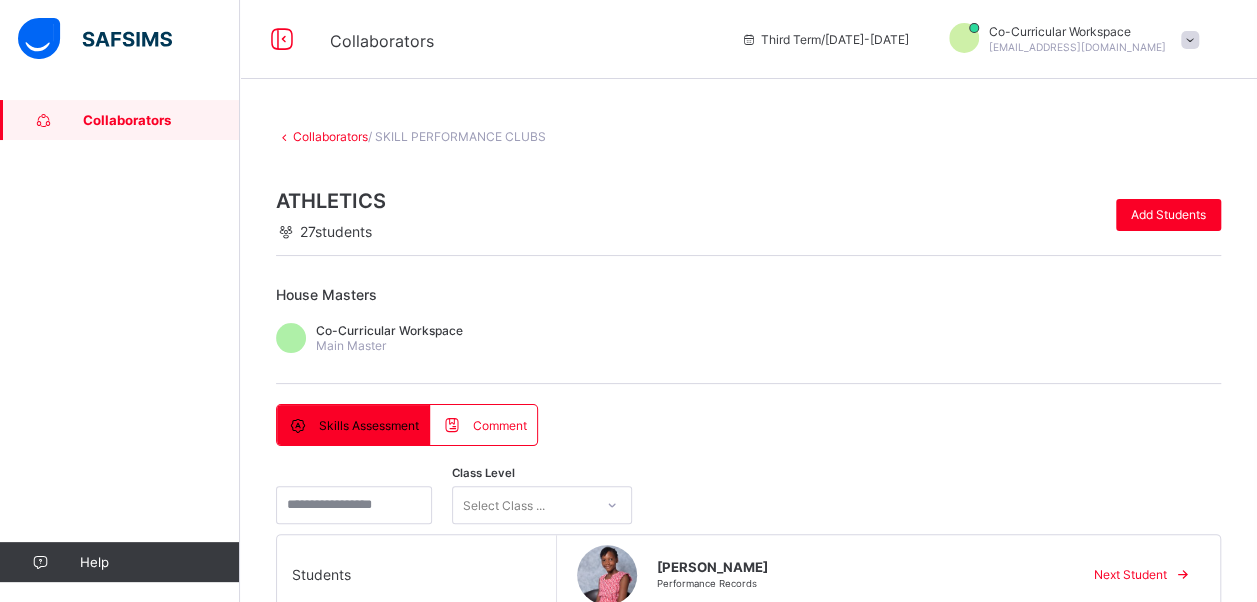 scroll, scrollTop: 0, scrollLeft: 0, axis: both 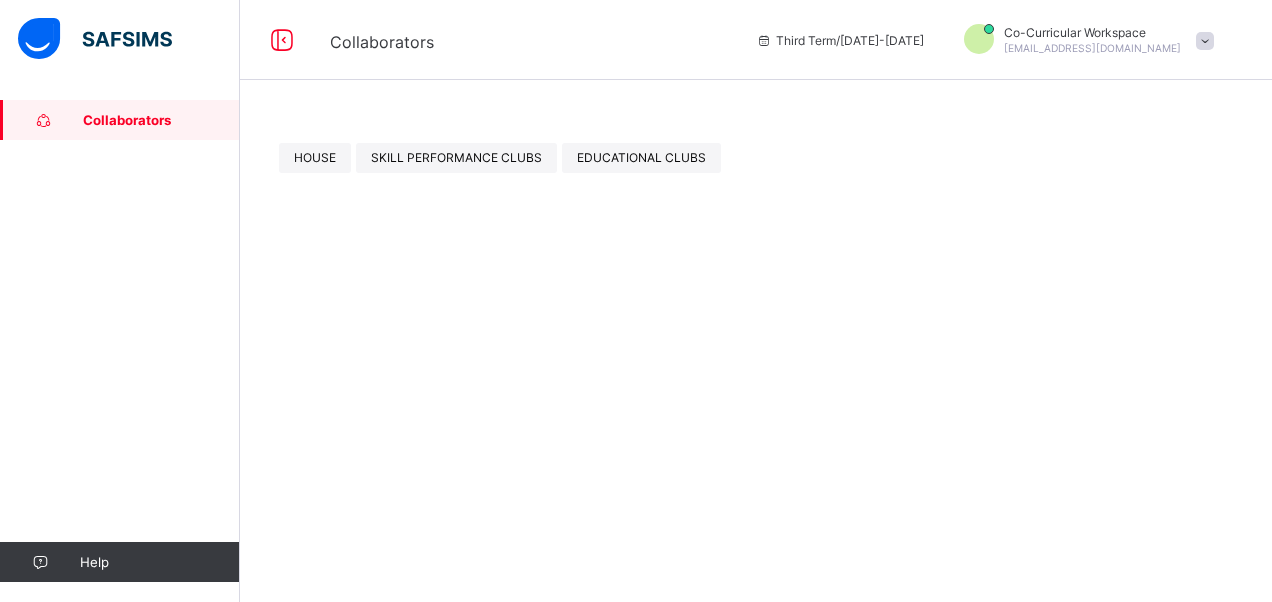 click at bounding box center (1205, 41) 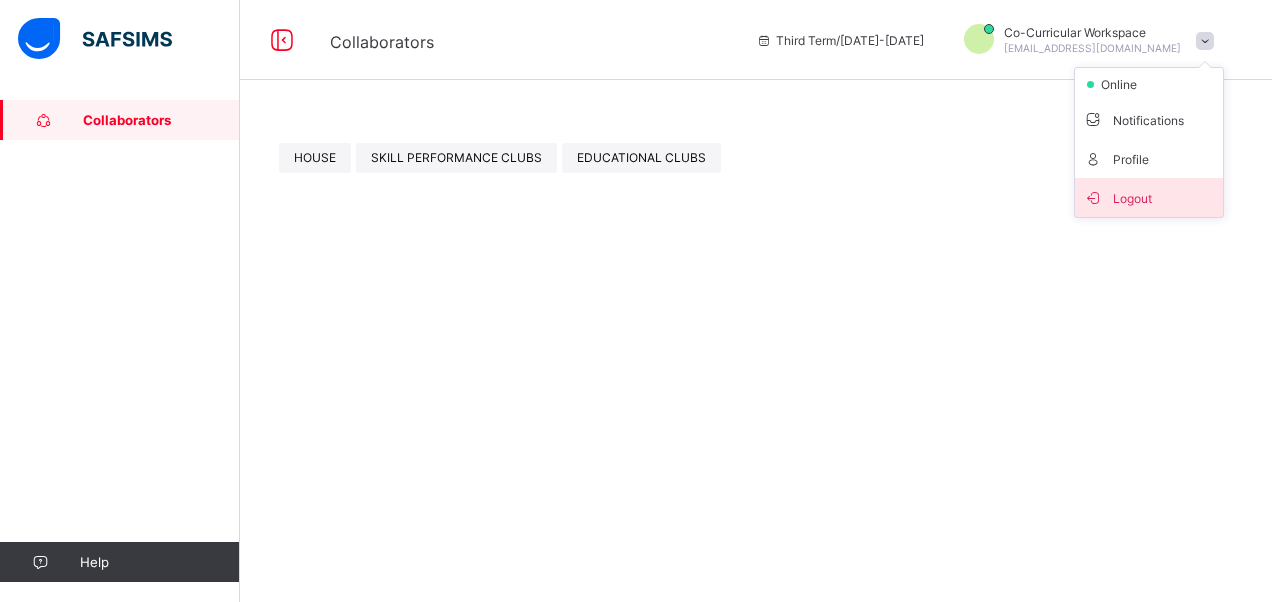 click on "Logout" at bounding box center [1149, 197] 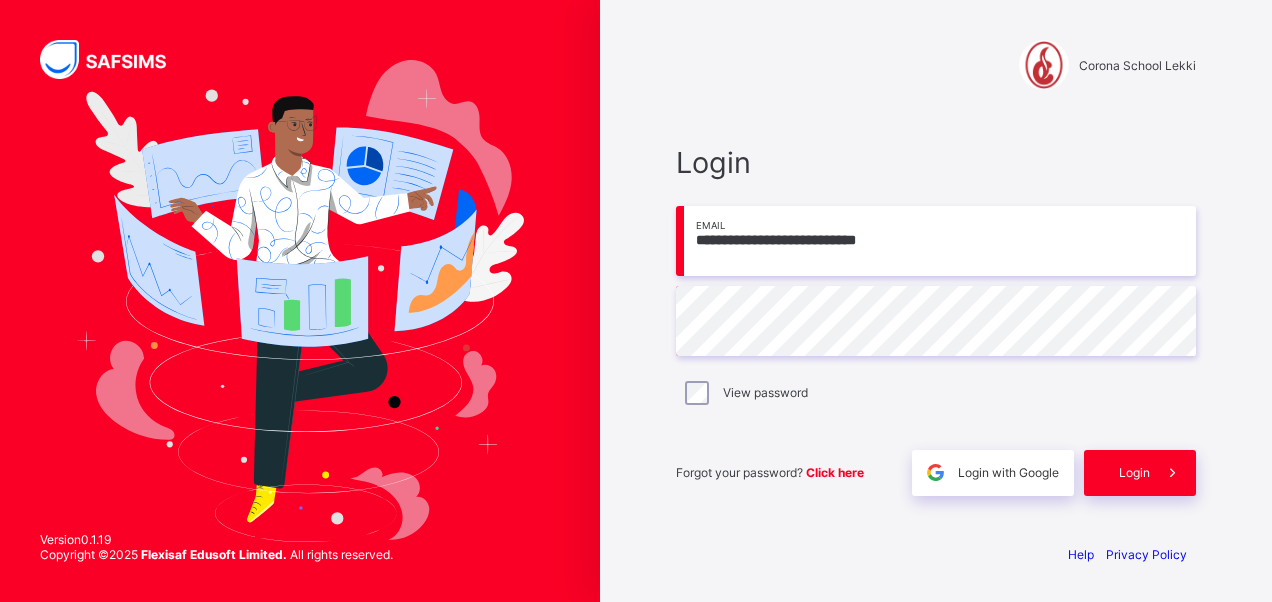 click on "**********" at bounding box center [936, 241] 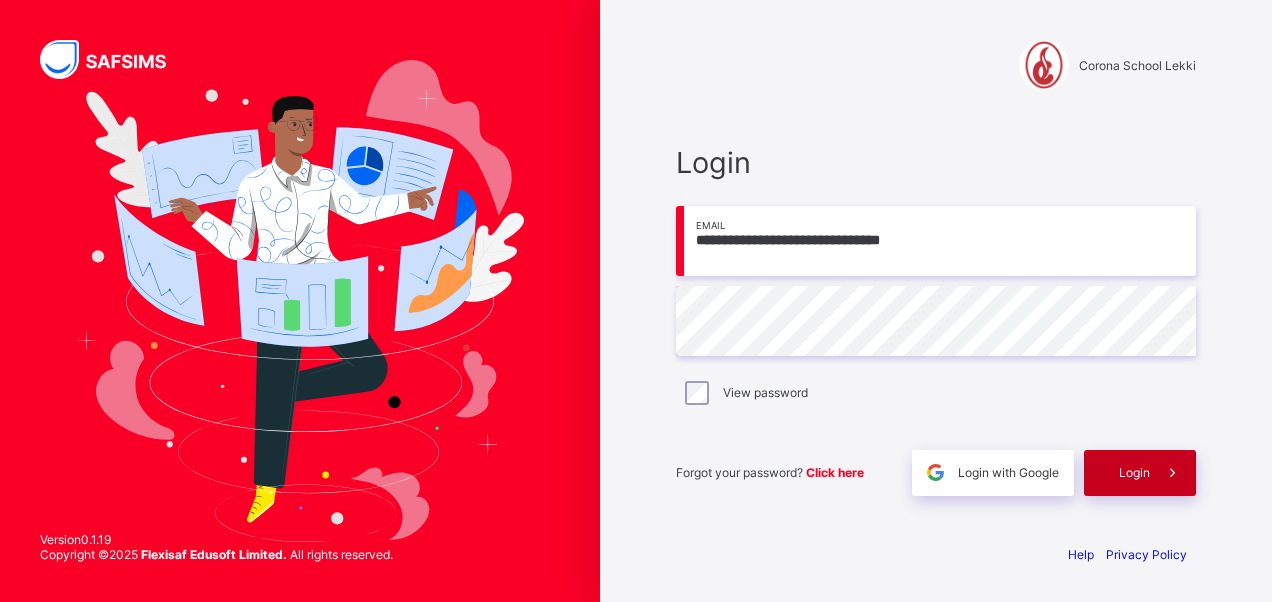 click on "Login" at bounding box center [1134, 472] 